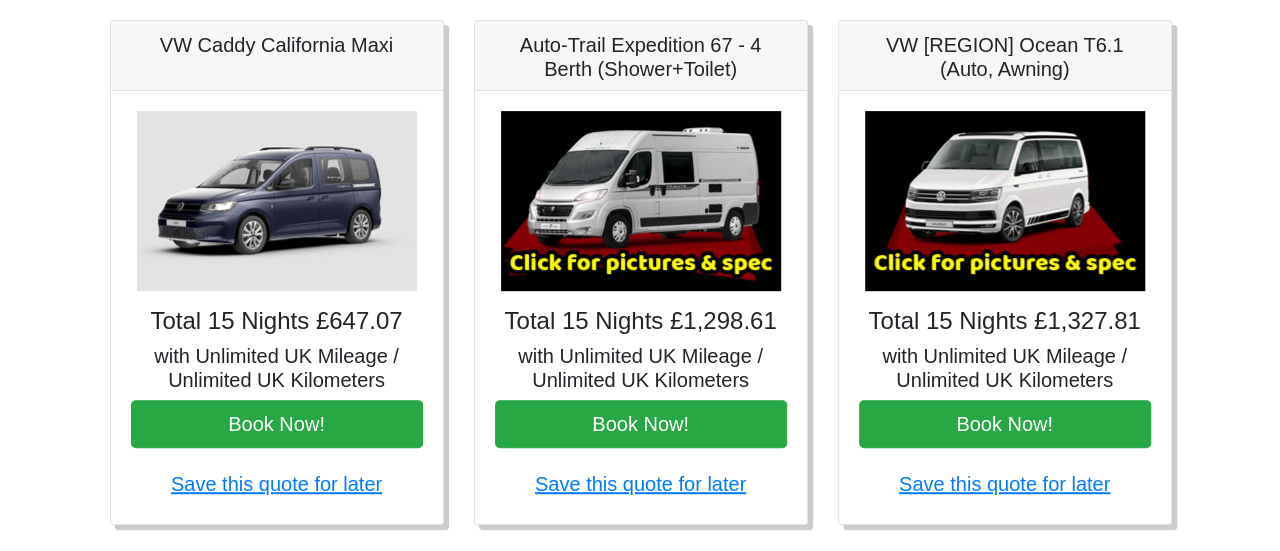scroll, scrollTop: 331, scrollLeft: 0, axis: vertical 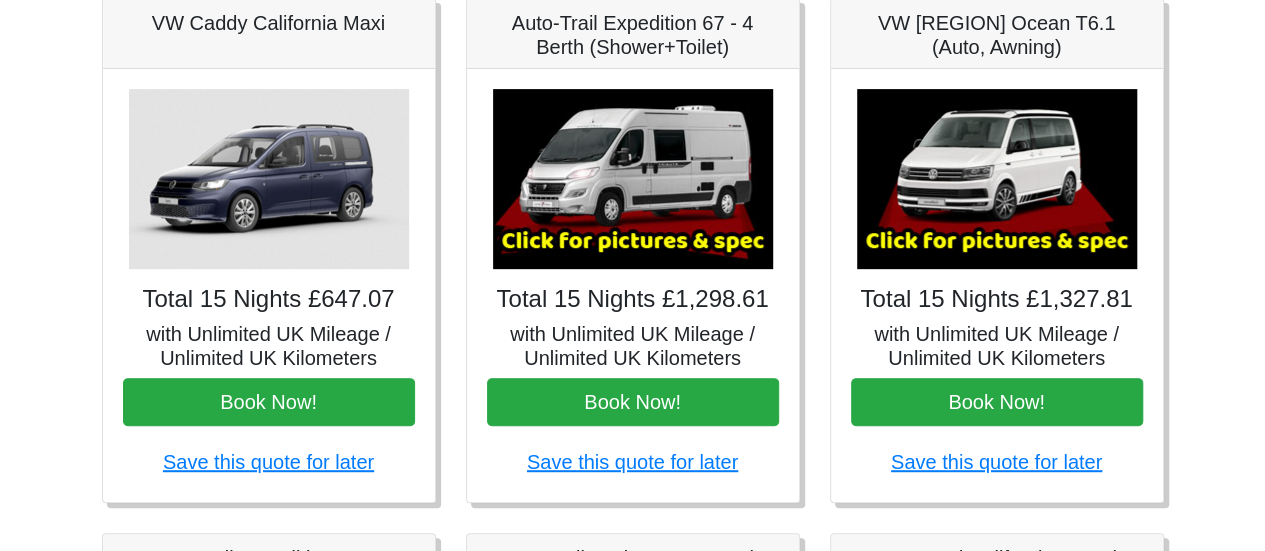 click at bounding box center [633, 179] 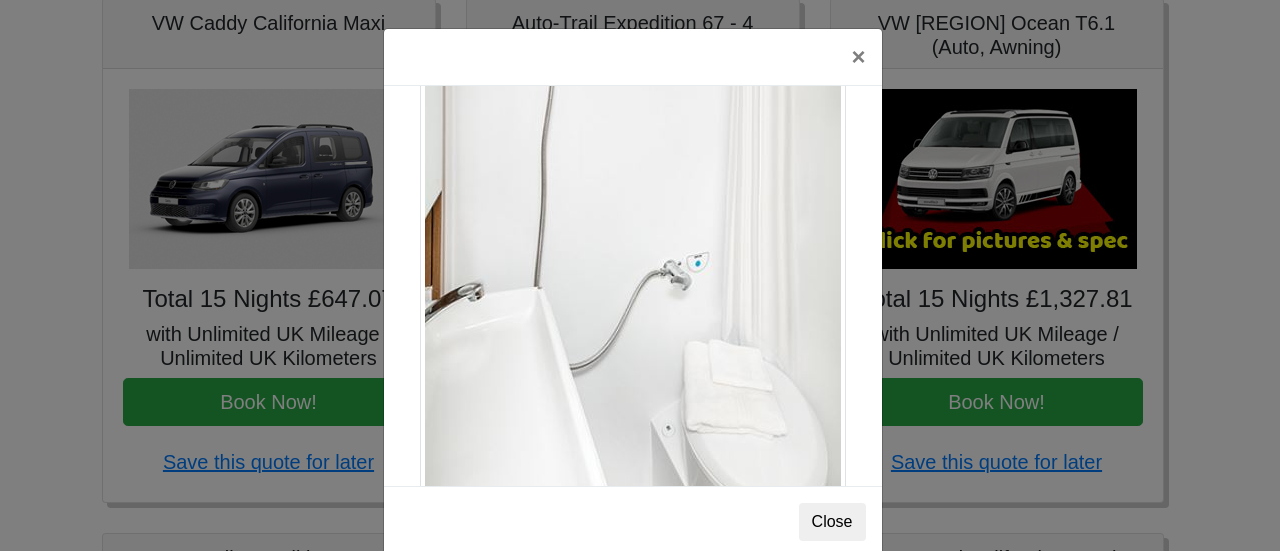 scroll, scrollTop: 2702, scrollLeft: 0, axis: vertical 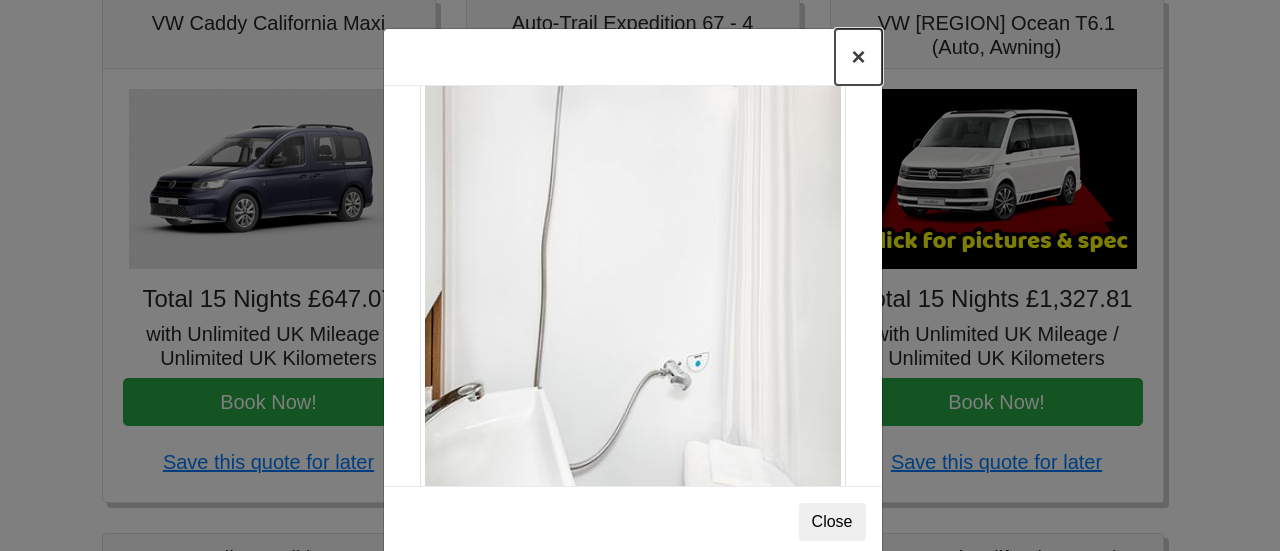 click on "×" at bounding box center [858, 57] 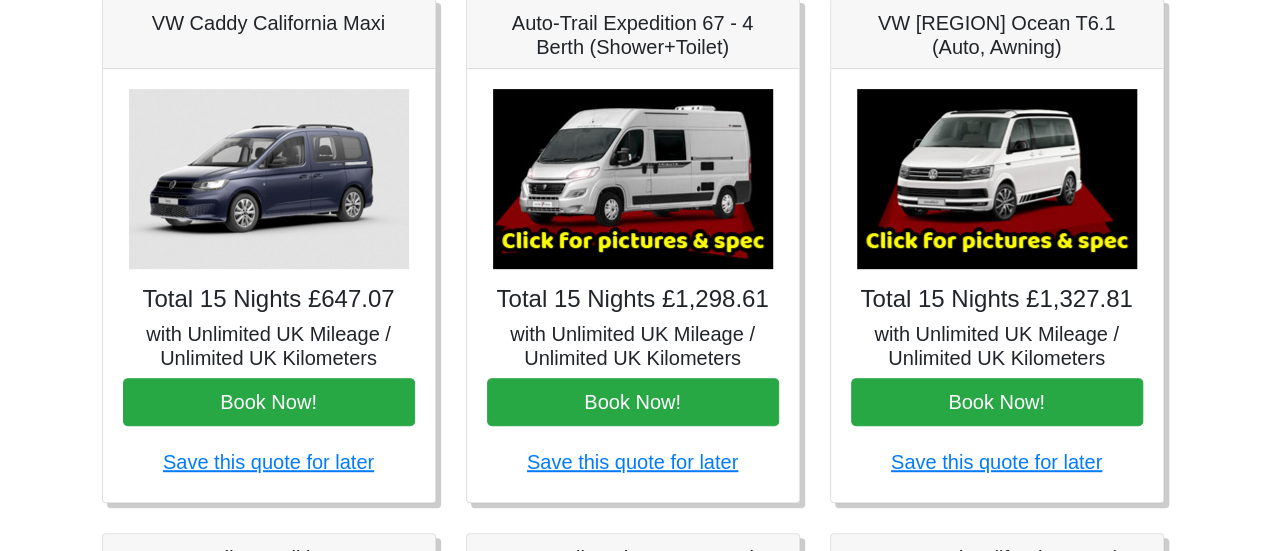 click at bounding box center [997, 179] 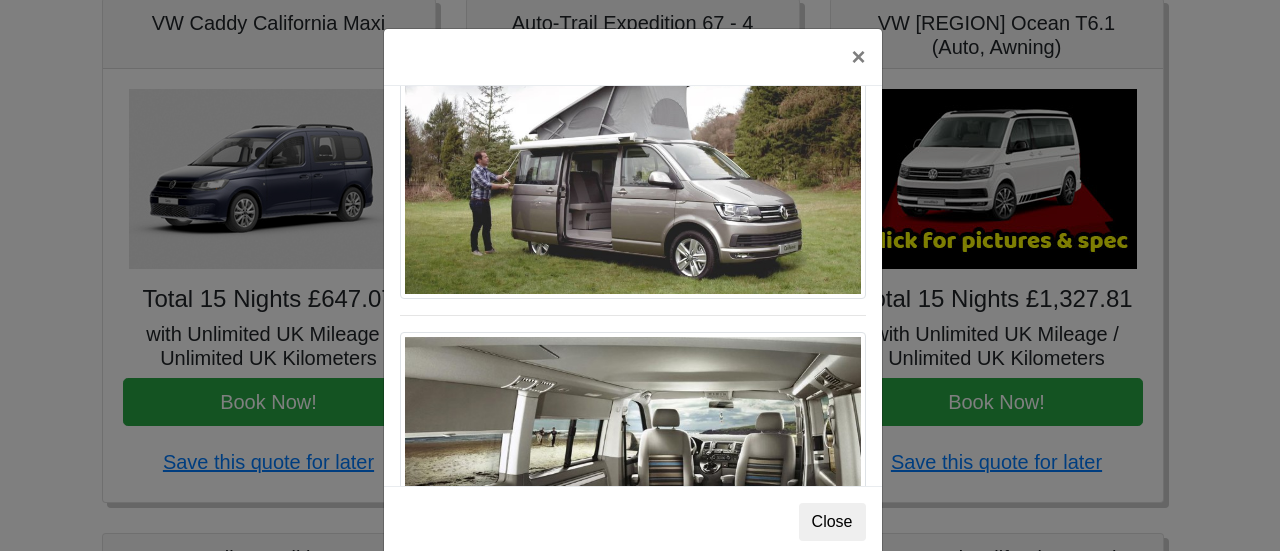 scroll, scrollTop: 2176, scrollLeft: 0, axis: vertical 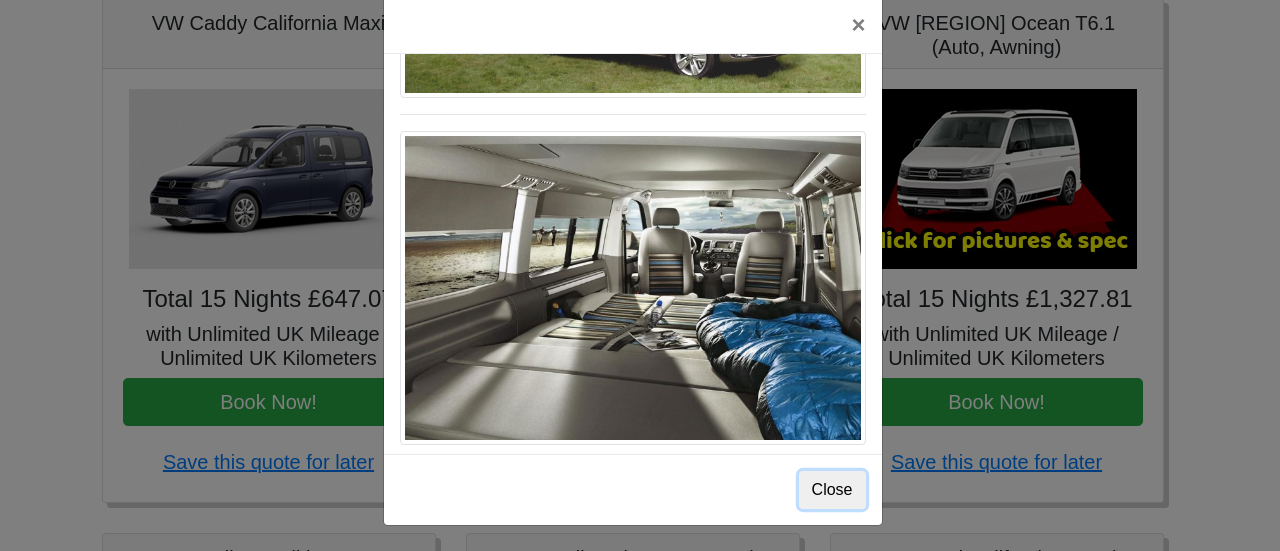 click on "Close" at bounding box center [832, 490] 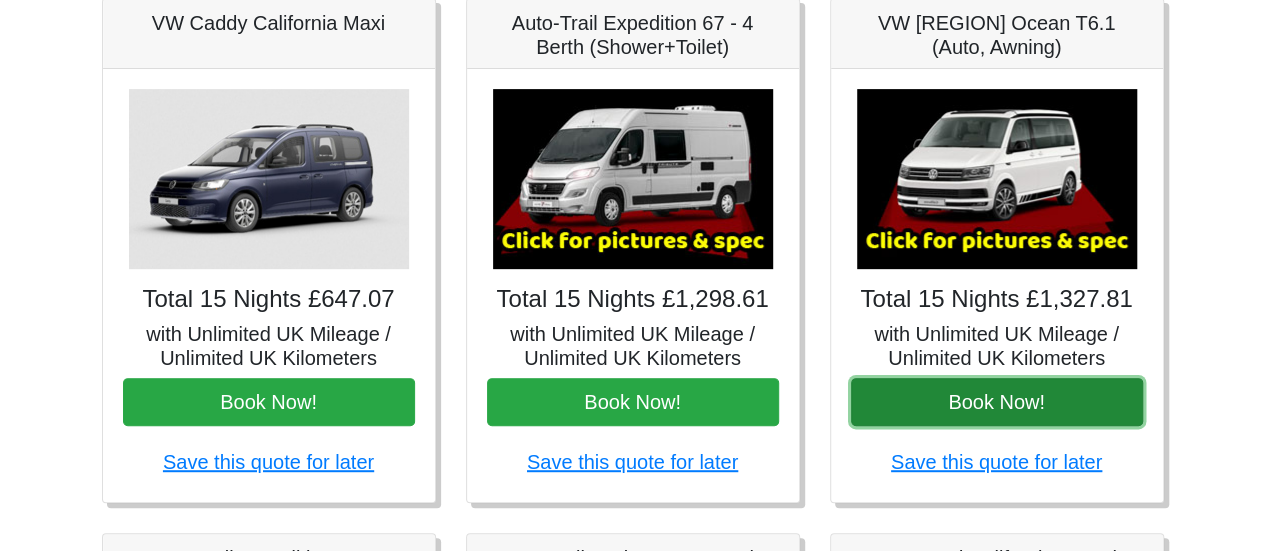 click on "Book Now!" at bounding box center (997, 402) 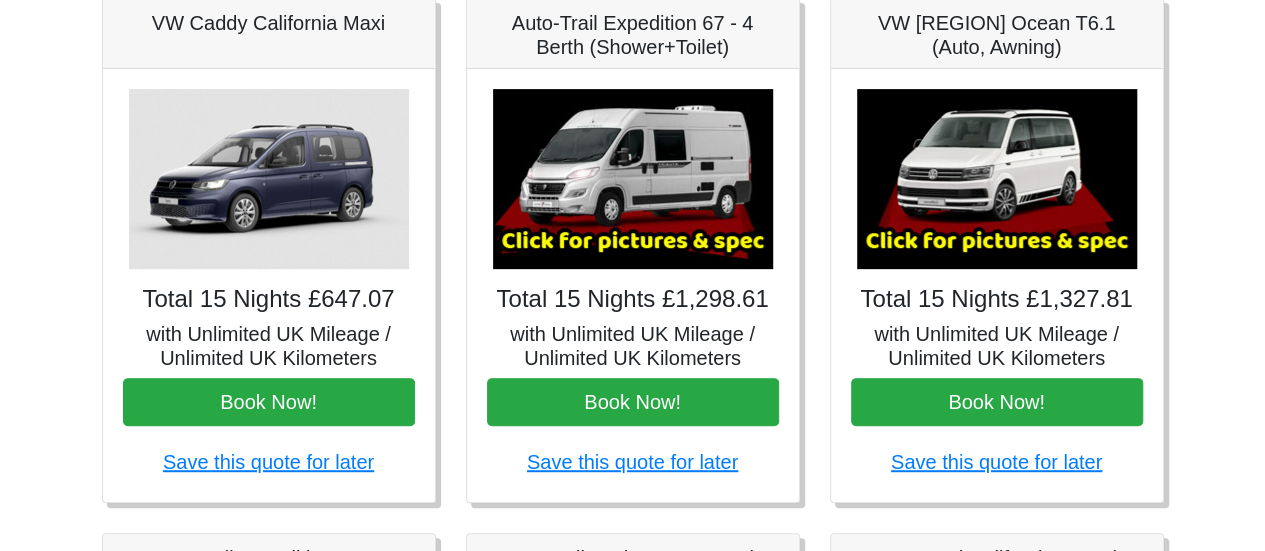 click at bounding box center (997, 179) 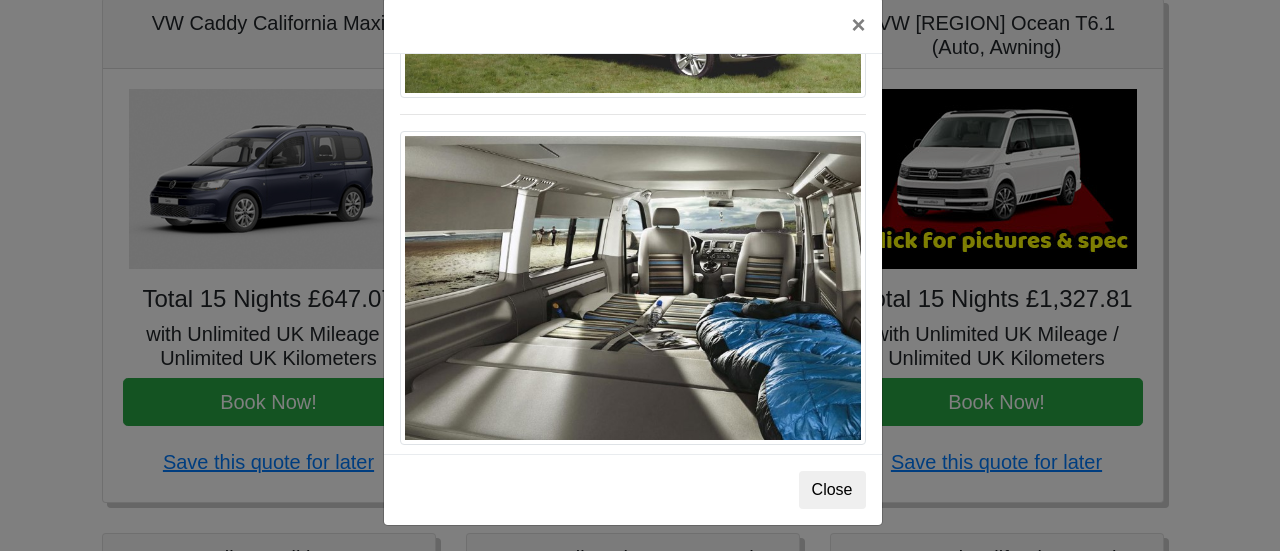 scroll, scrollTop: 0, scrollLeft: 0, axis: both 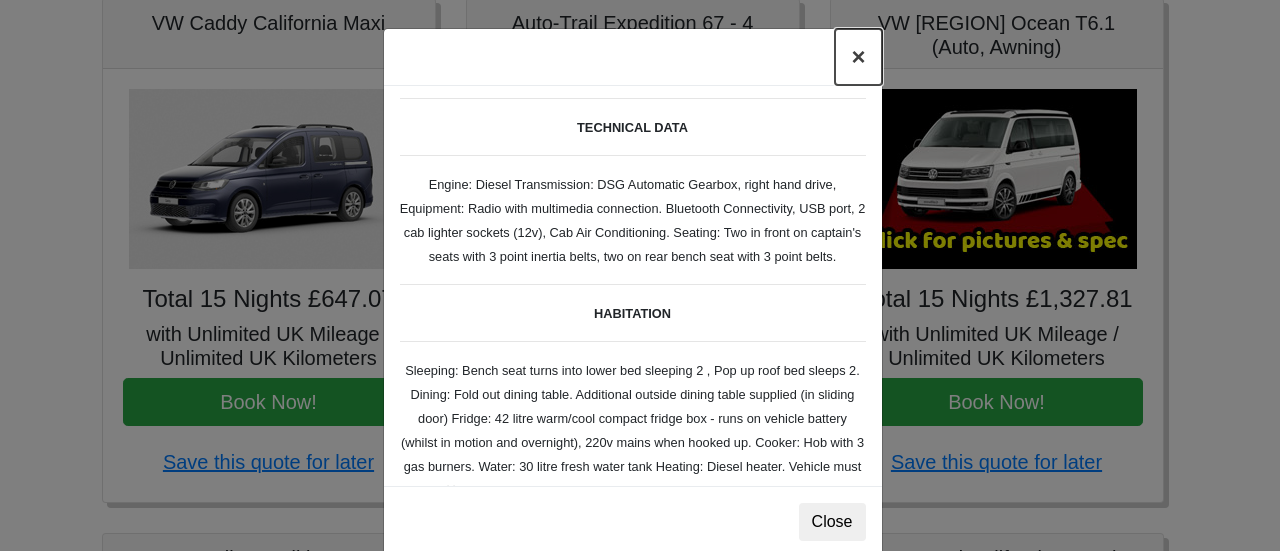 click on "×" at bounding box center (858, 57) 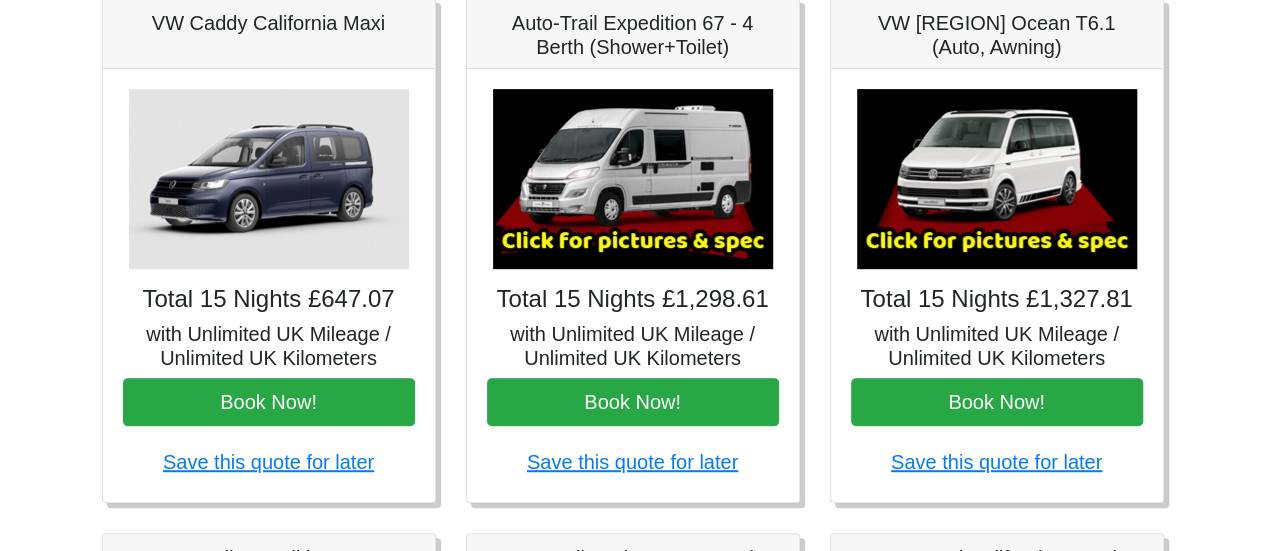 click at bounding box center (633, 179) 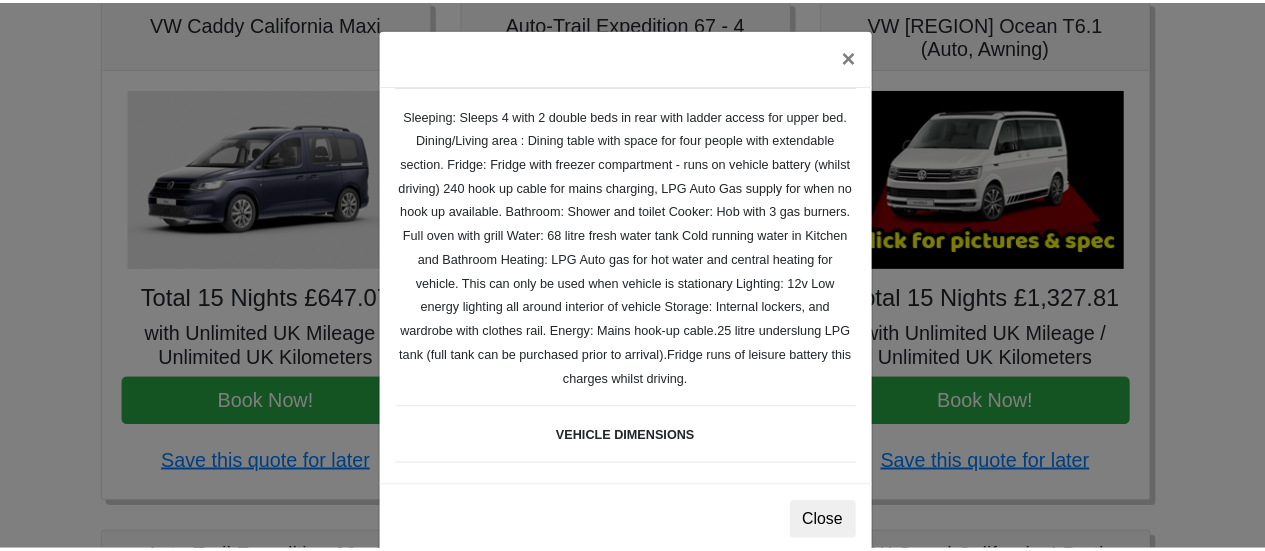 scroll, scrollTop: 332, scrollLeft: 0, axis: vertical 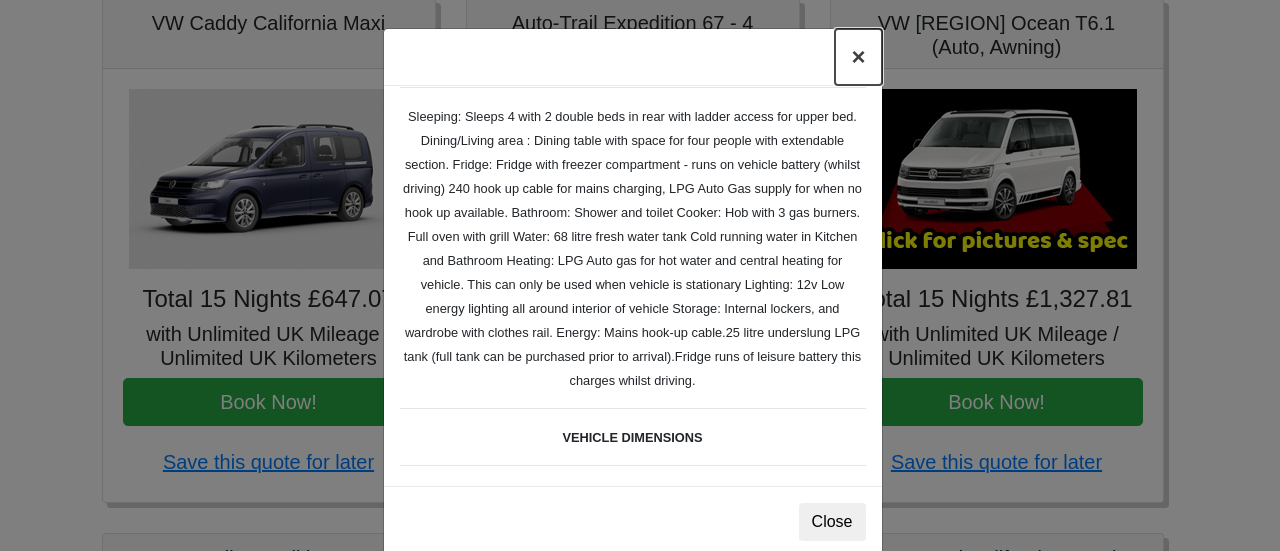 click on "×" at bounding box center [858, 57] 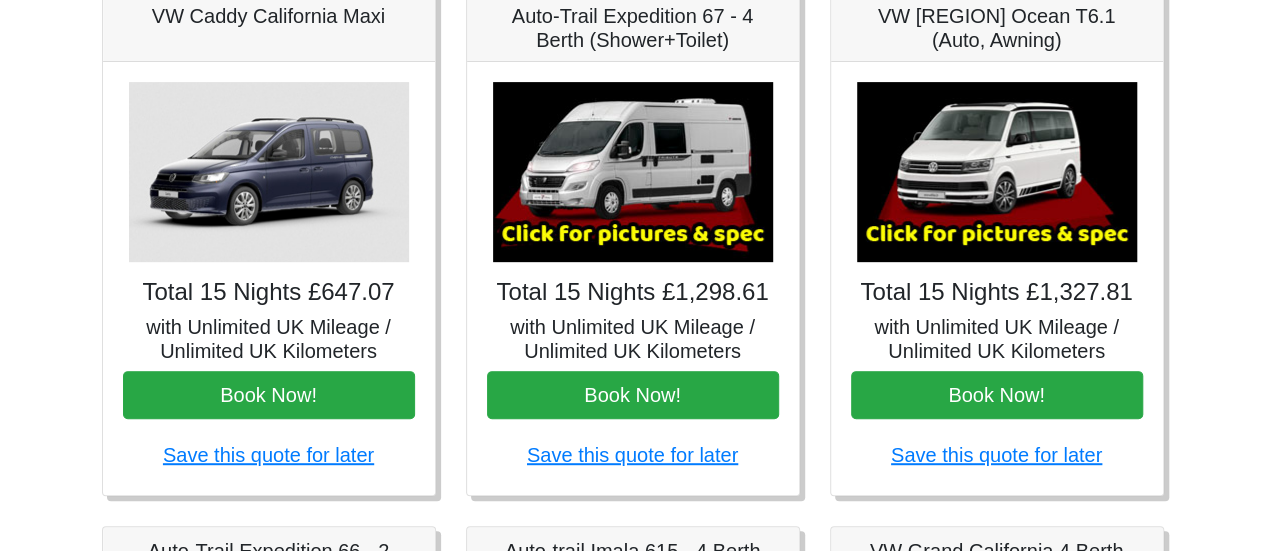 scroll, scrollTop: 383, scrollLeft: 0, axis: vertical 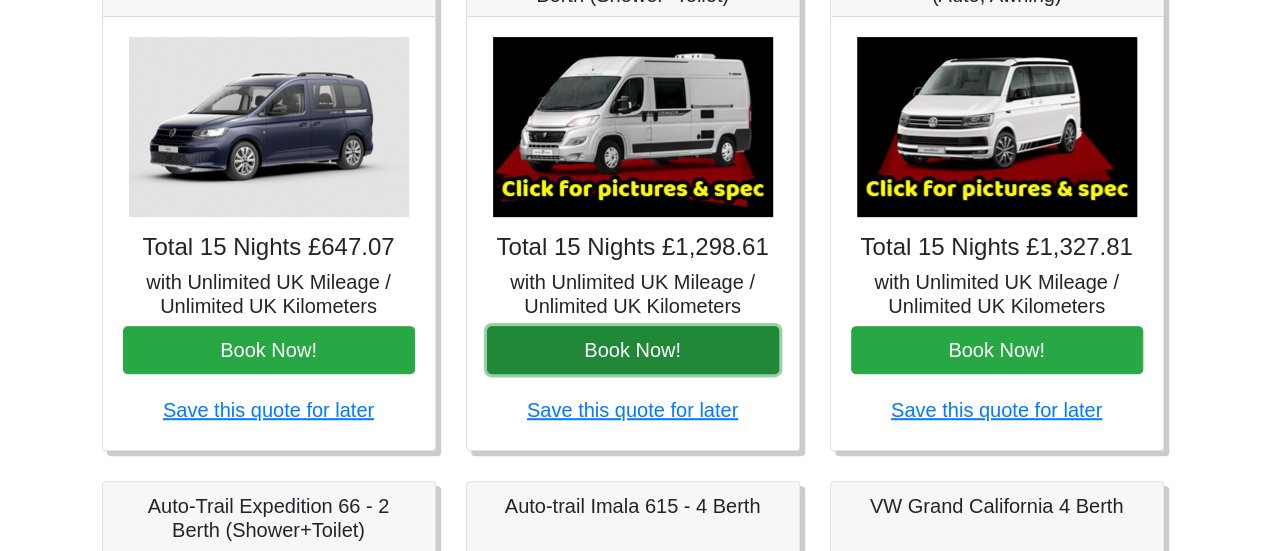 click on "Book Now!" at bounding box center (633, 350) 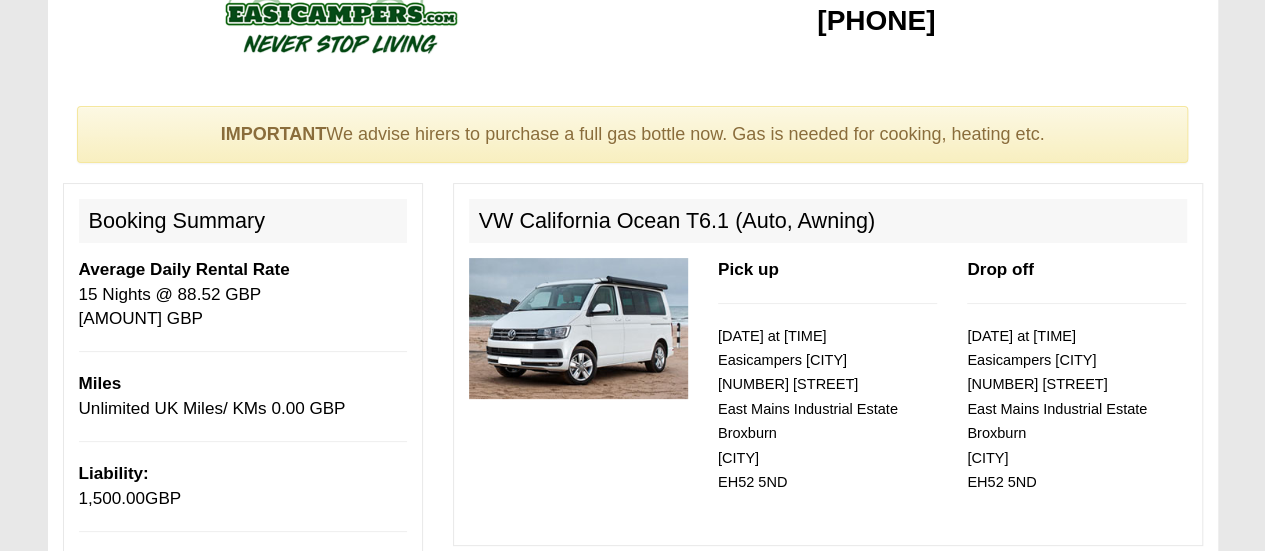 scroll, scrollTop: 0, scrollLeft: 0, axis: both 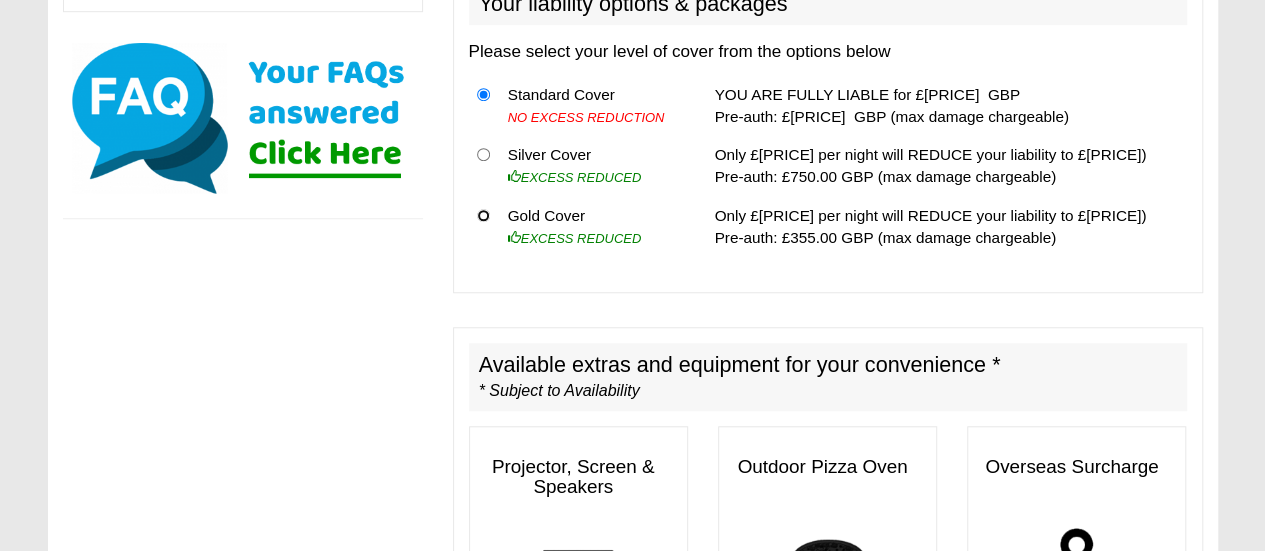 click at bounding box center (483, 215) 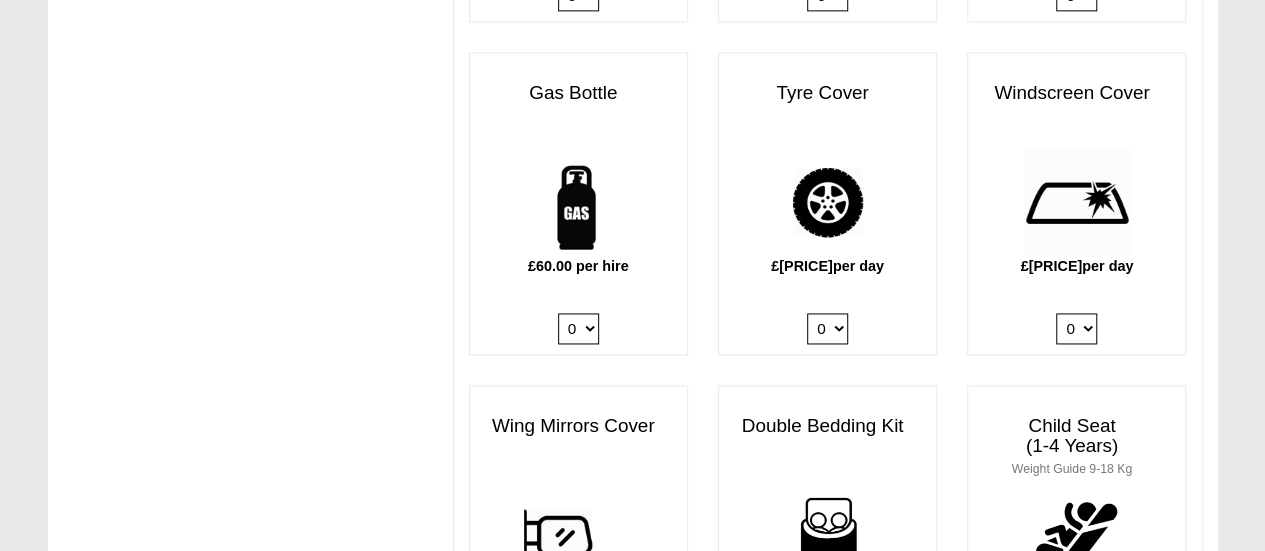 scroll, scrollTop: 1391, scrollLeft: 0, axis: vertical 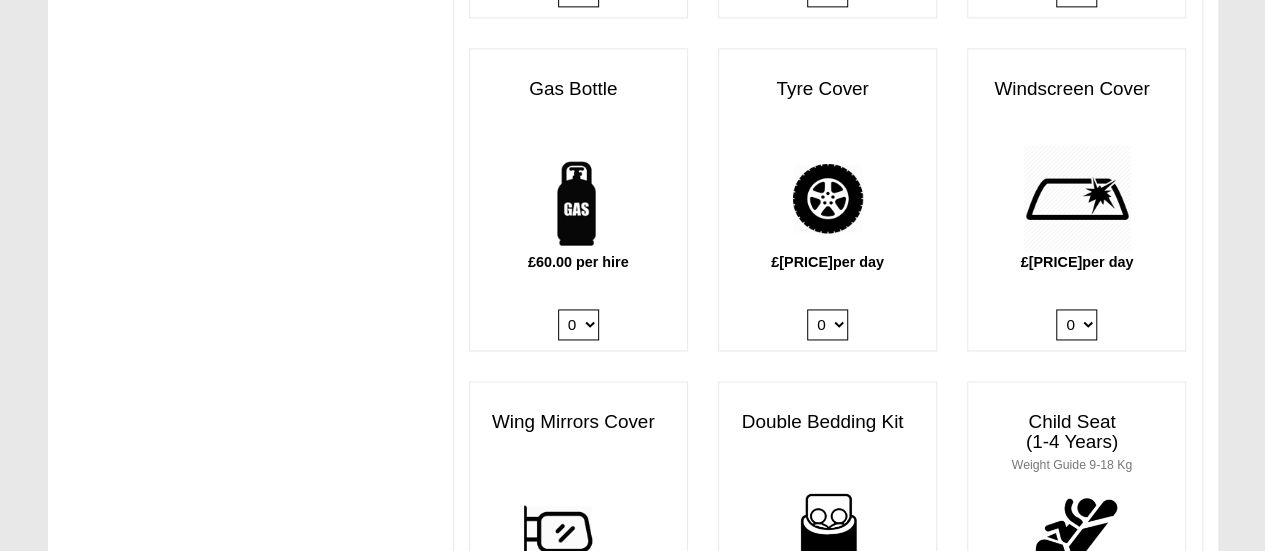 click on "0
1" at bounding box center (578, 324) 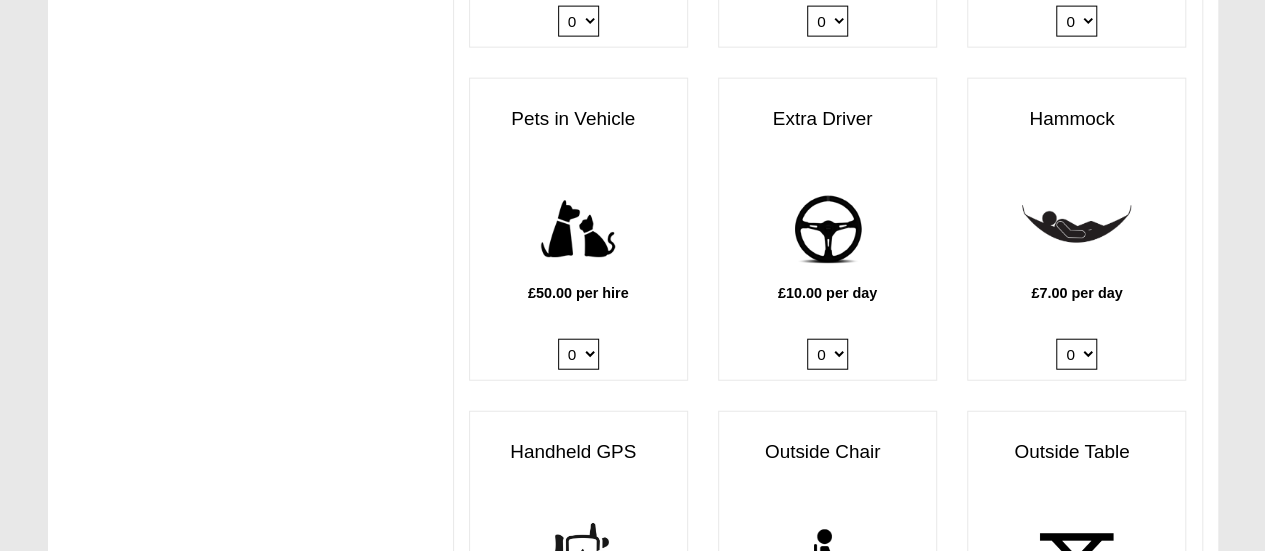 scroll, scrollTop: 2361, scrollLeft: 0, axis: vertical 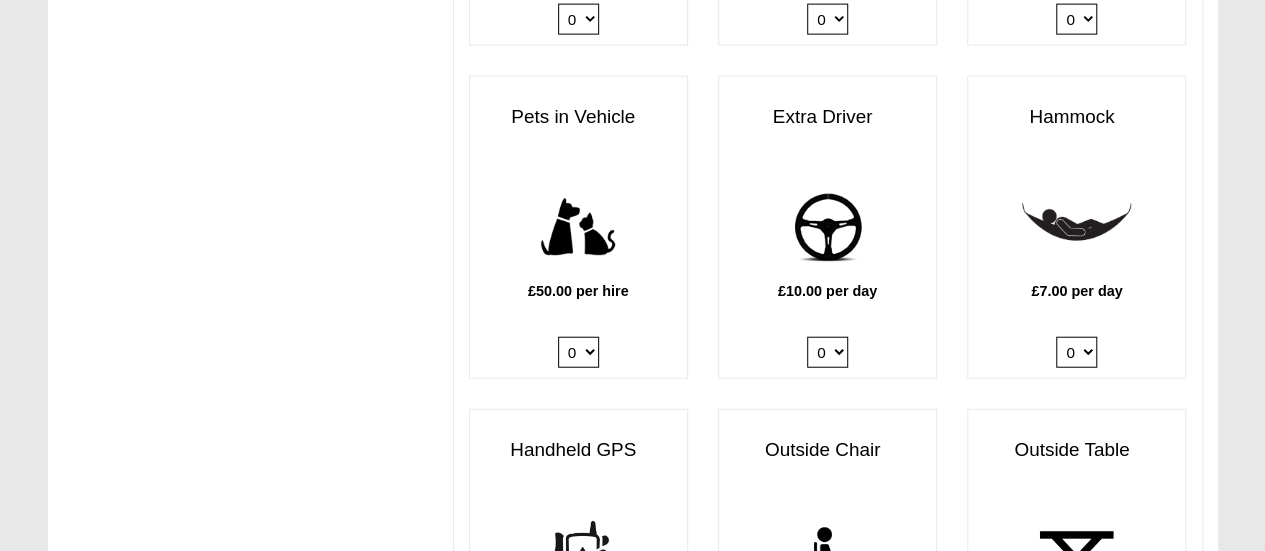 click on "0
1" at bounding box center (827, 352) 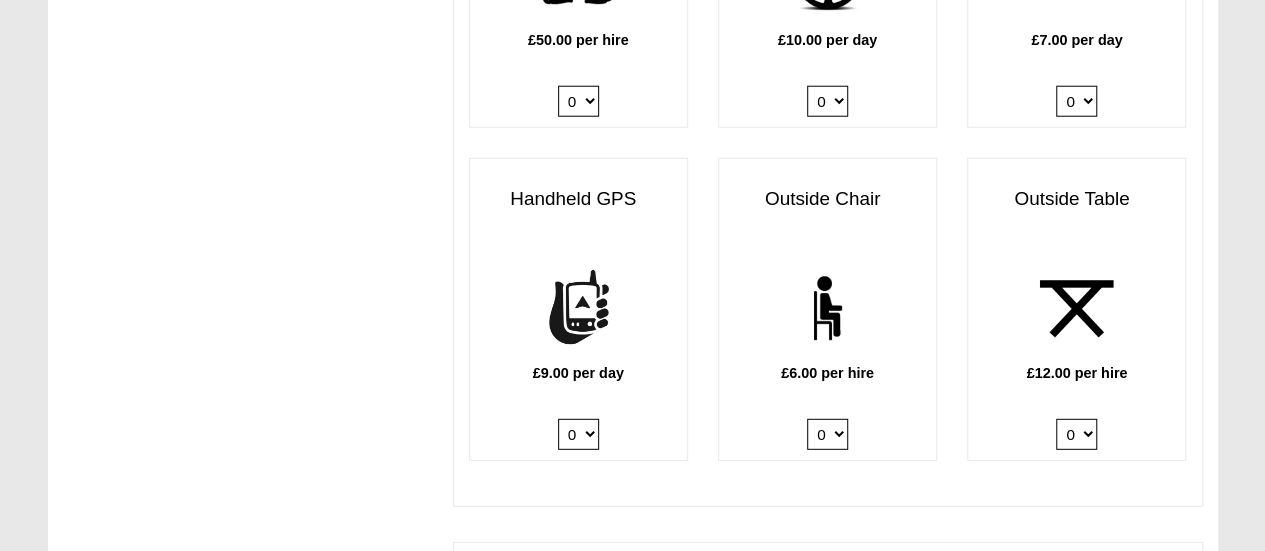 scroll, scrollTop: 2635, scrollLeft: 0, axis: vertical 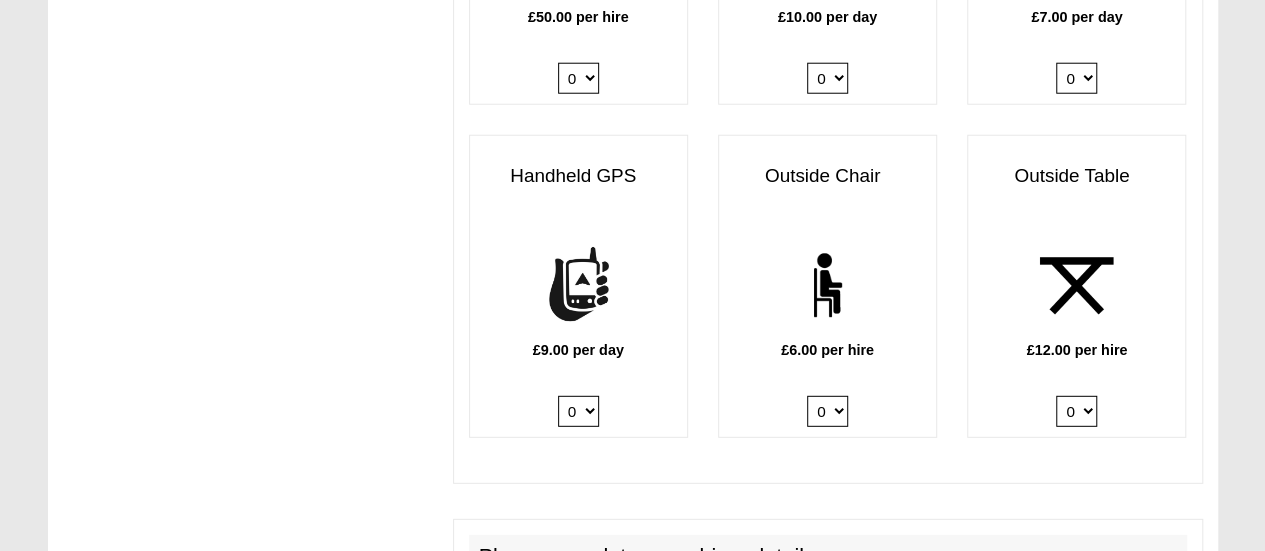 click on "0
1
2
3
4
5
6" at bounding box center [827, 411] 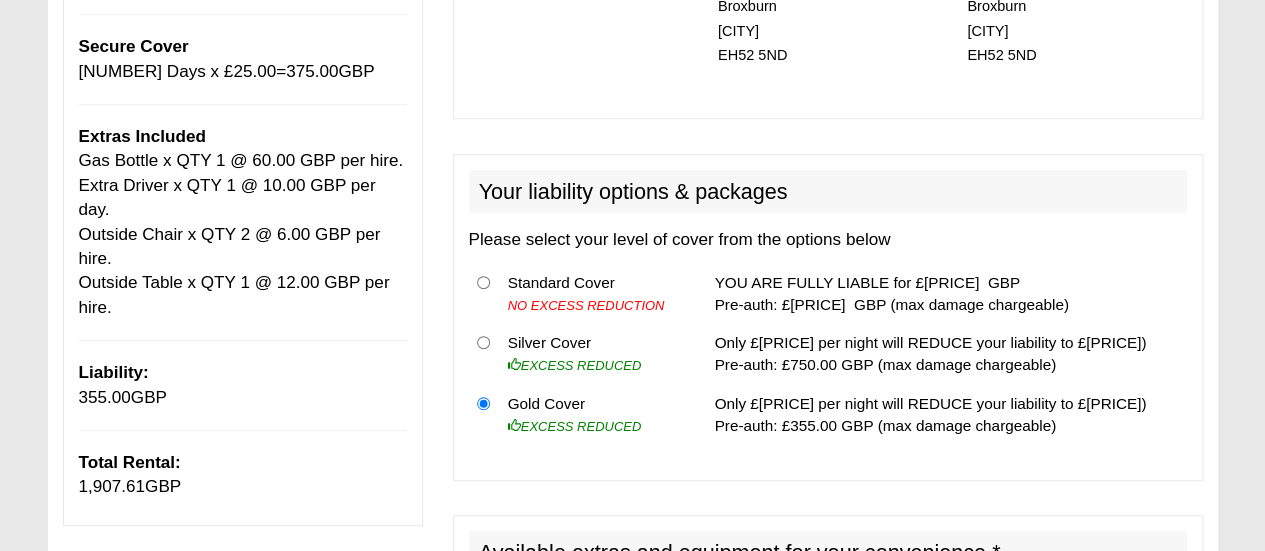 scroll, scrollTop: 494, scrollLeft: 0, axis: vertical 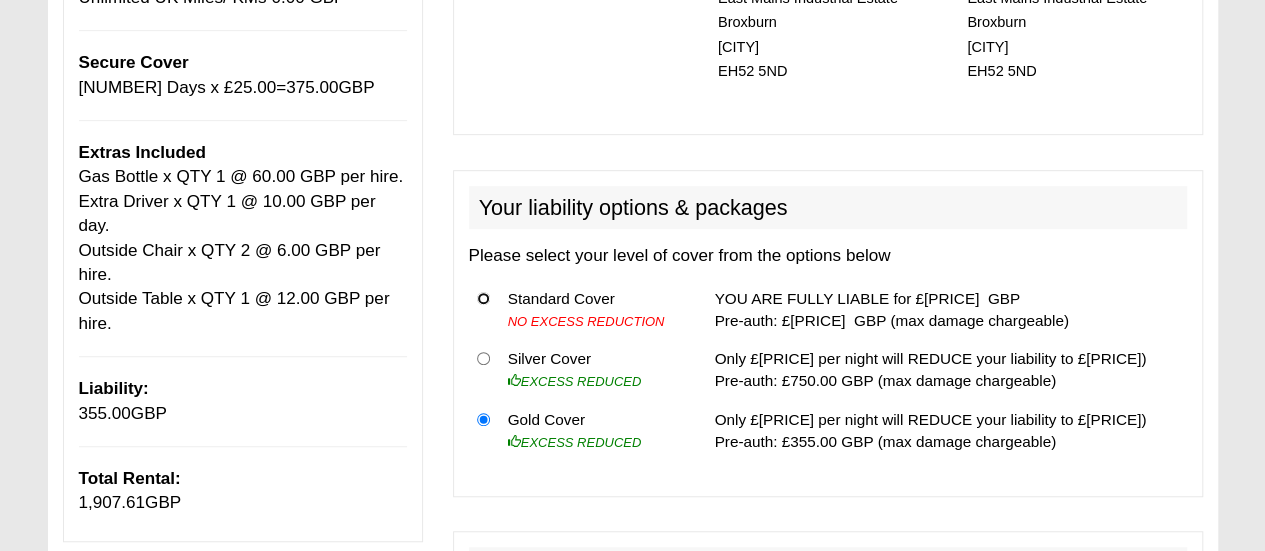 click at bounding box center [483, 298] 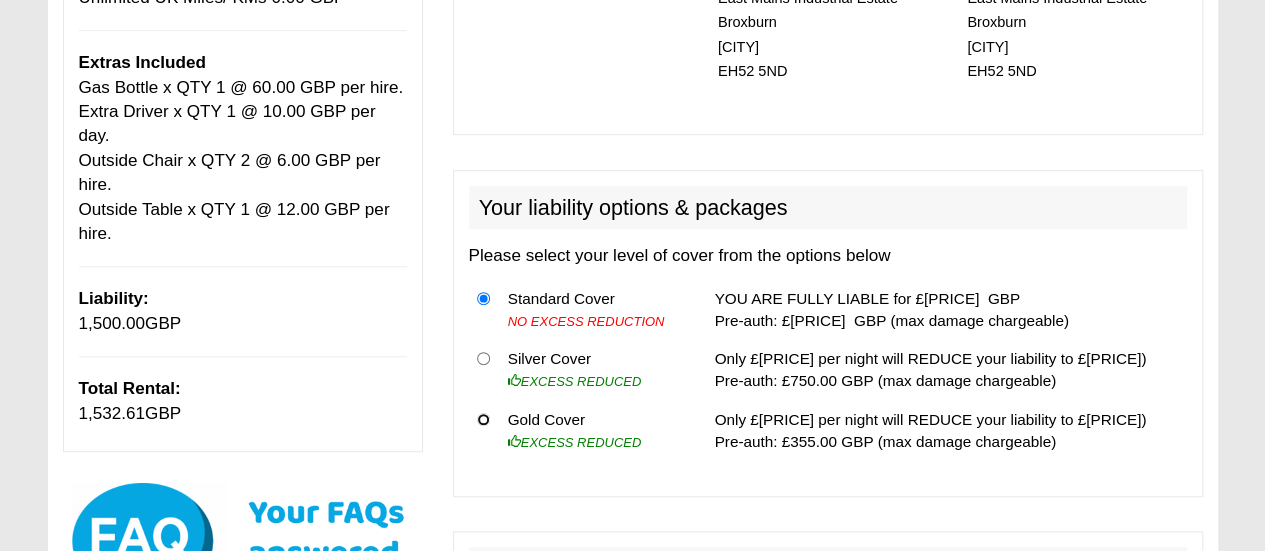 click at bounding box center [483, 419] 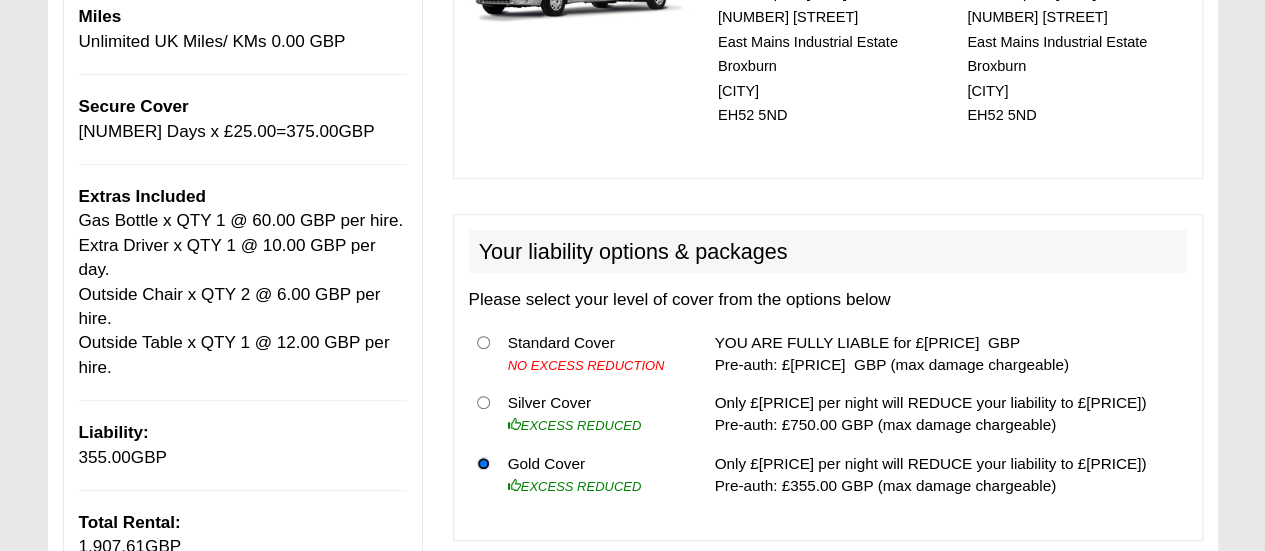 scroll, scrollTop: 432, scrollLeft: 0, axis: vertical 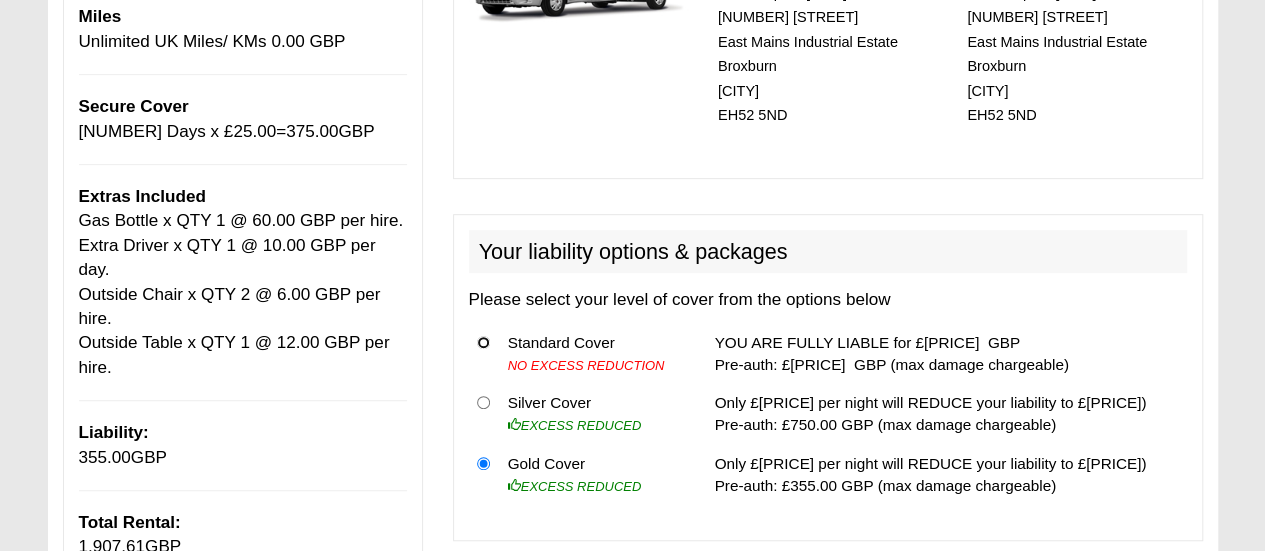 click at bounding box center [483, 342] 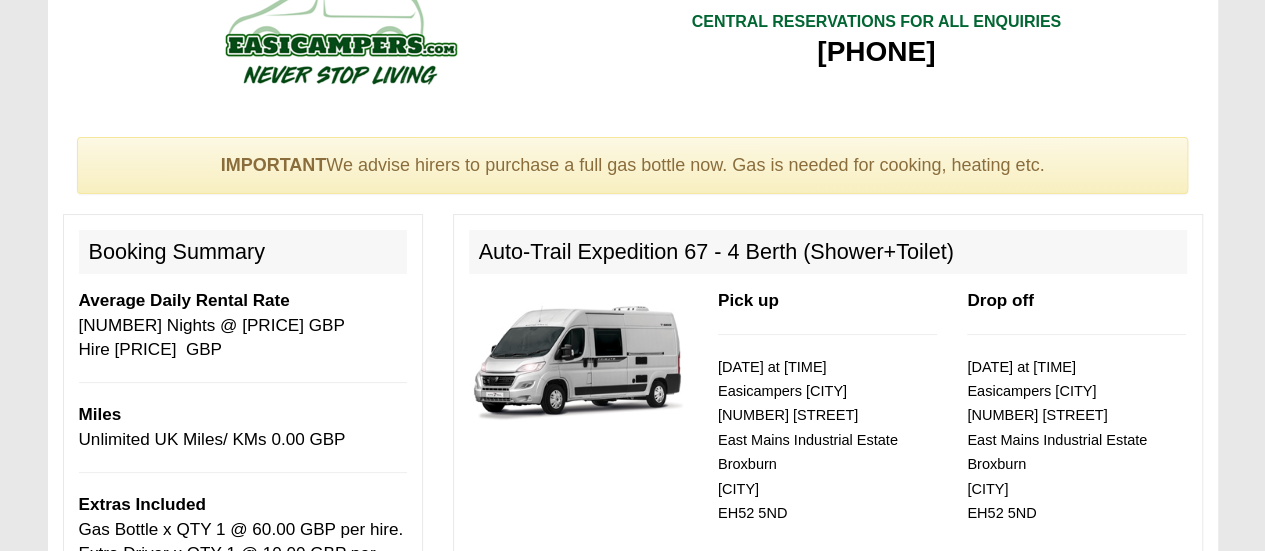 scroll, scrollTop: 0, scrollLeft: 0, axis: both 